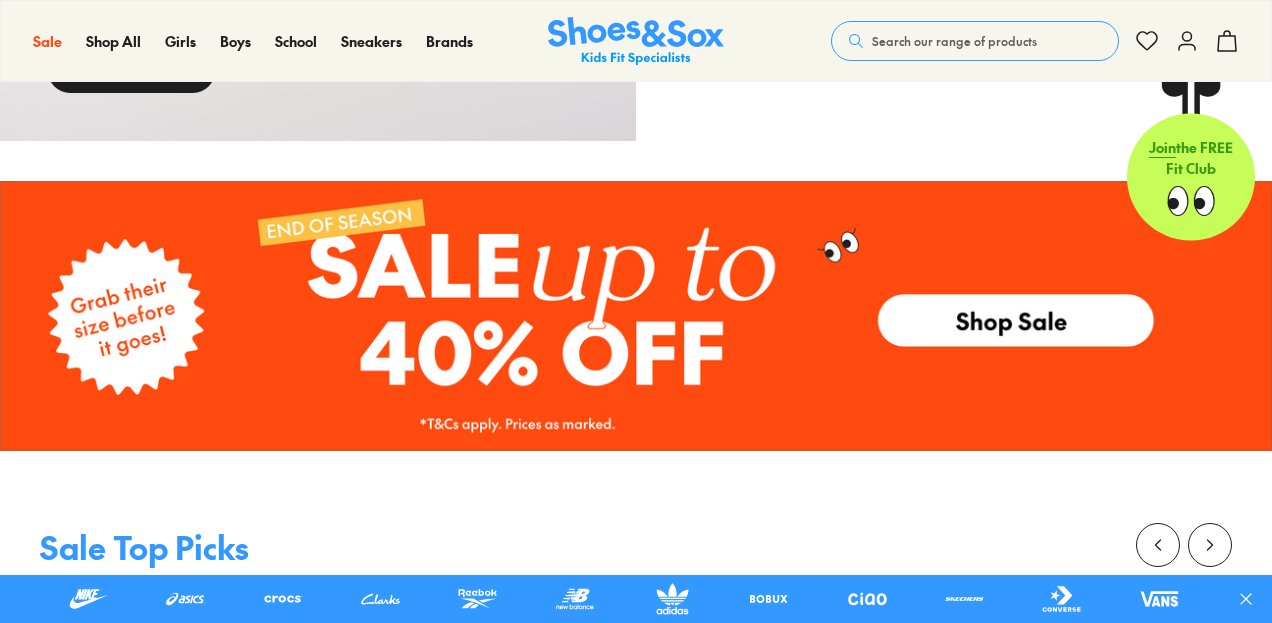scroll, scrollTop: 2510, scrollLeft: 0, axis: vertical 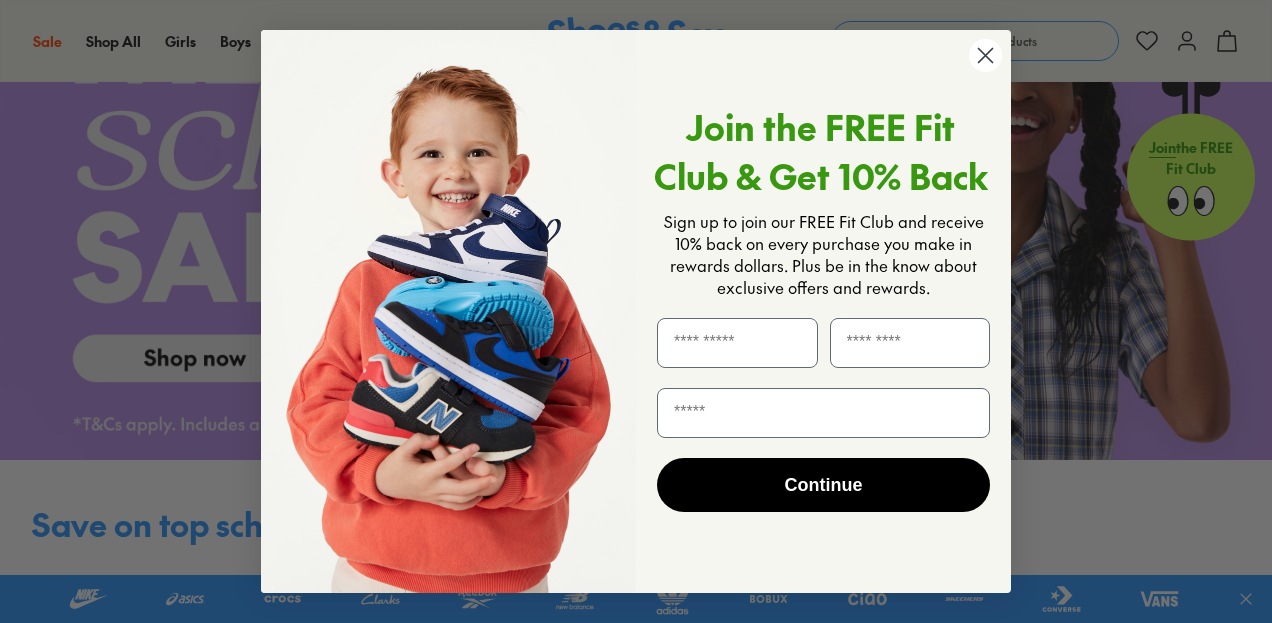 click 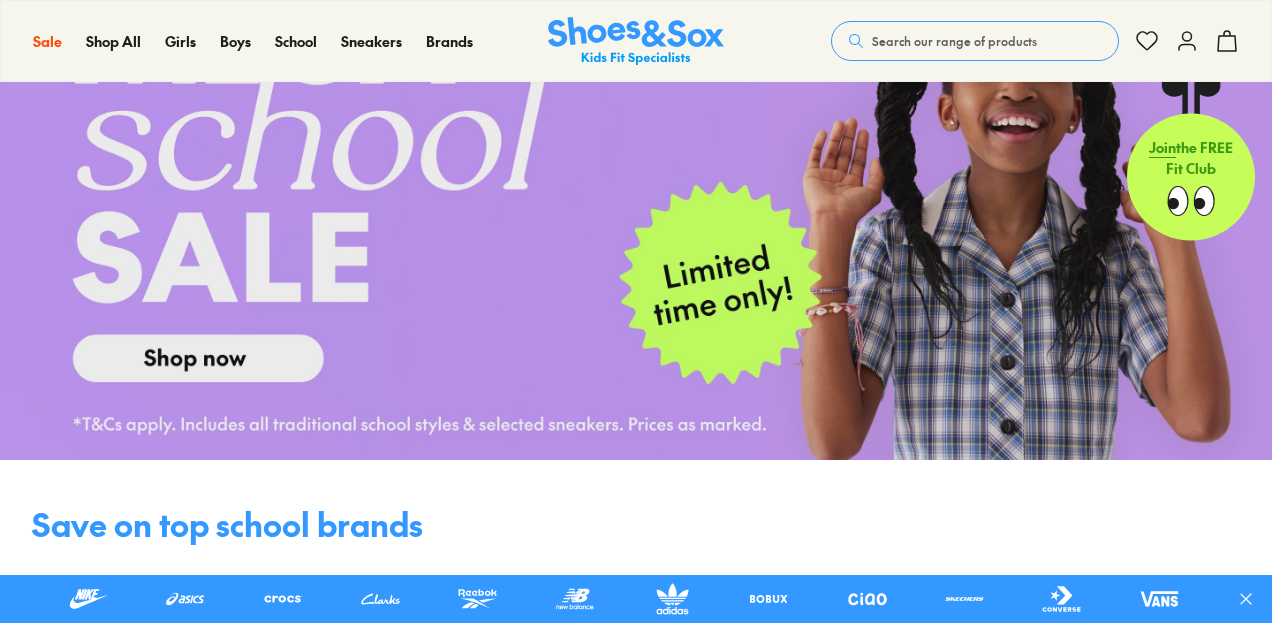 scroll, scrollTop: 0, scrollLeft: 0, axis: both 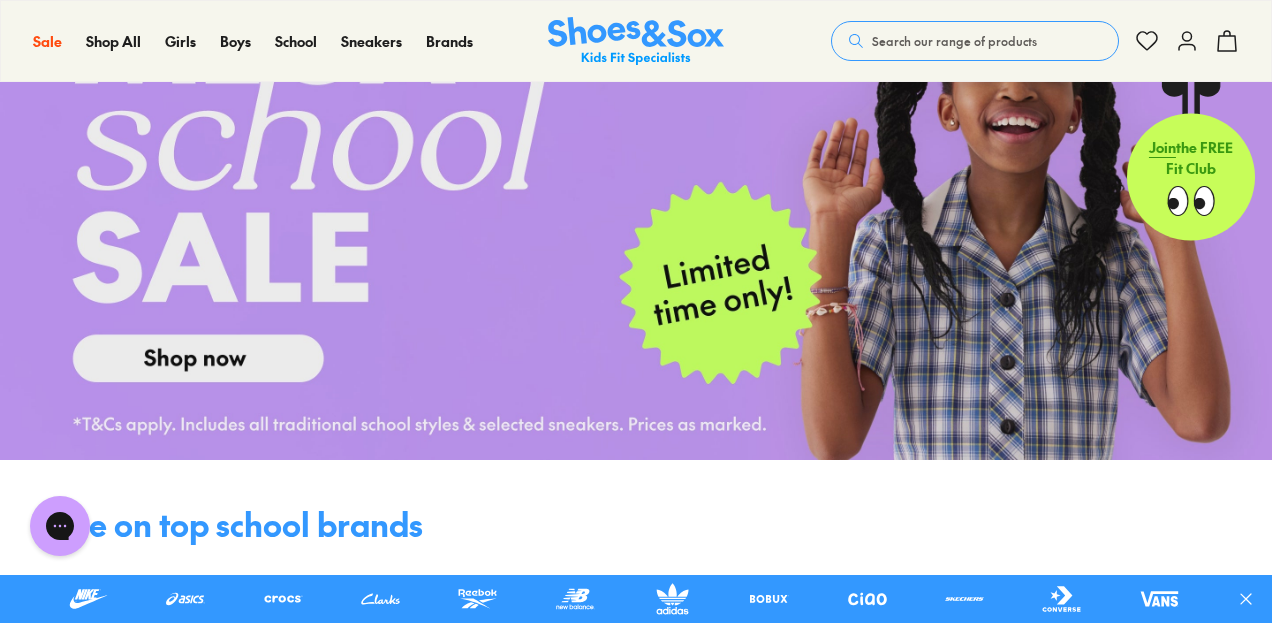 click at bounding box center [636, 182] 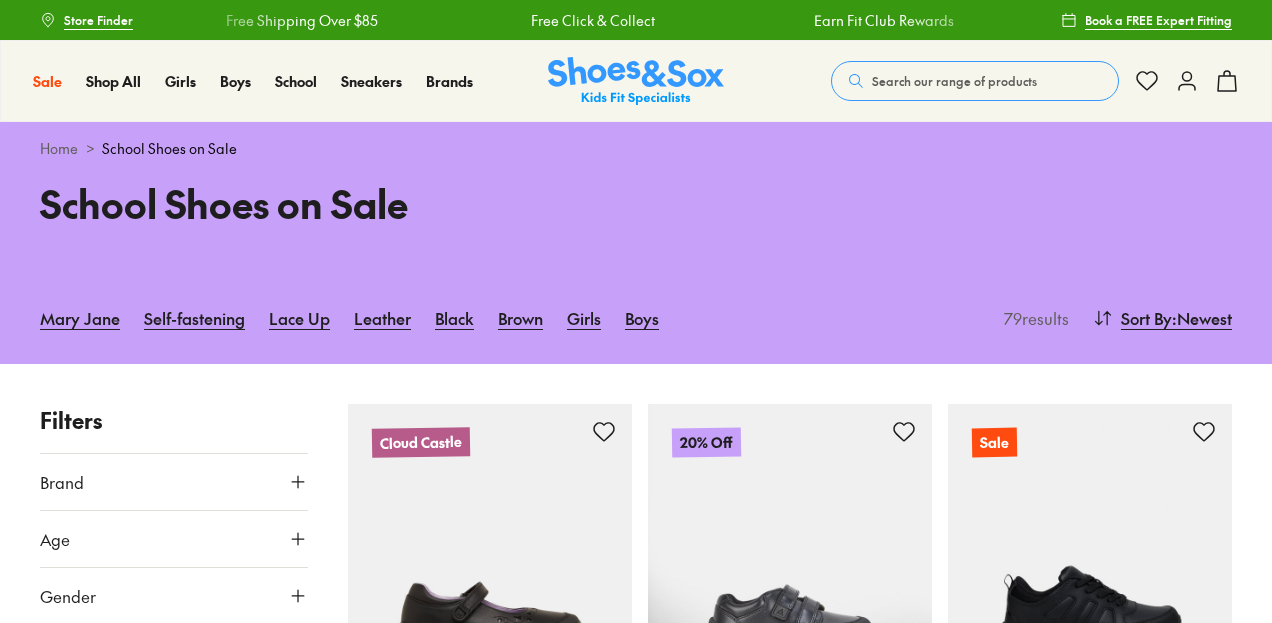 scroll, scrollTop: 0, scrollLeft: 0, axis: both 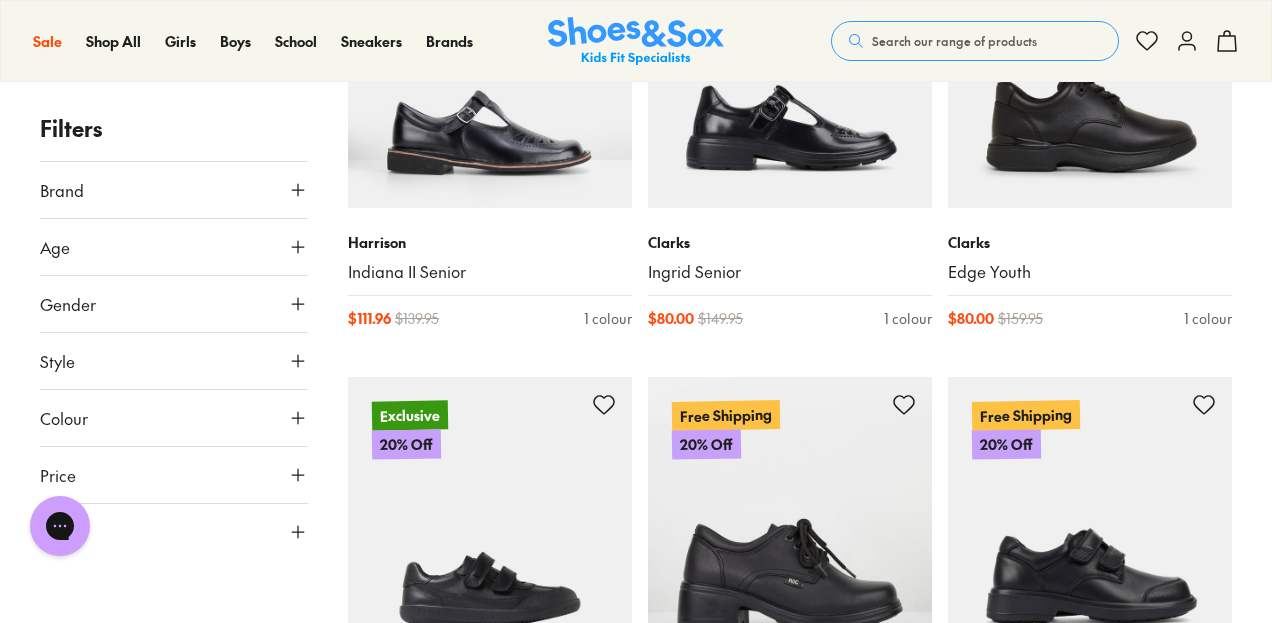 type on "***" 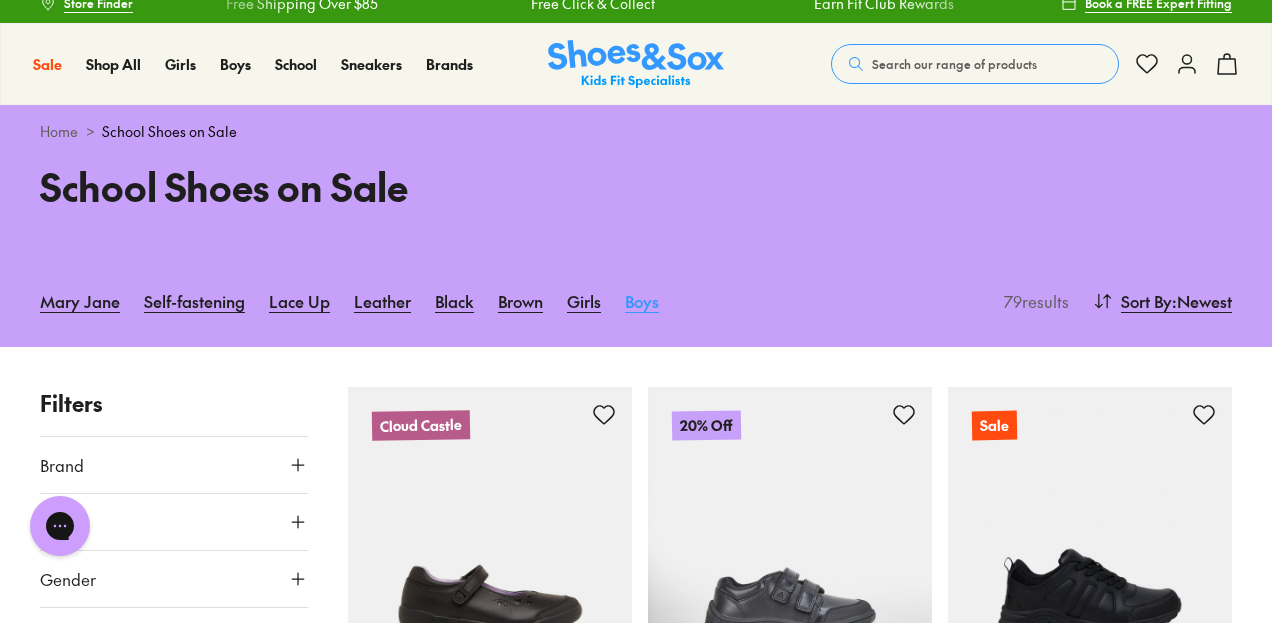 scroll, scrollTop: 0, scrollLeft: 0, axis: both 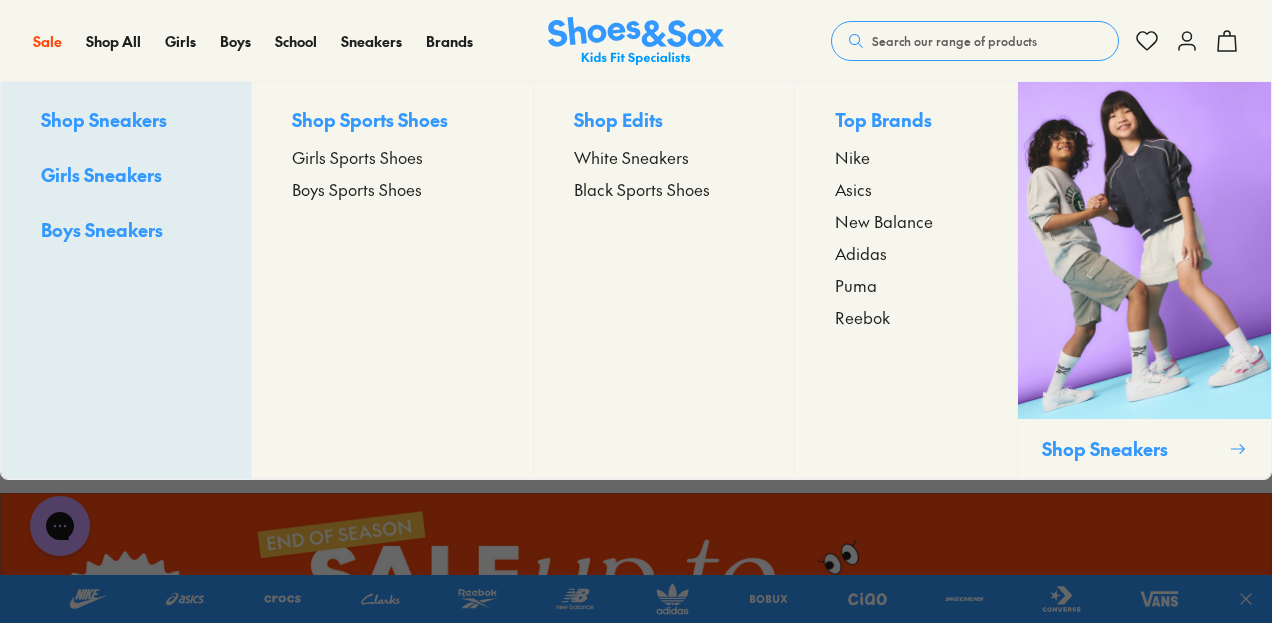 click on "Girls Sports Shoes" at bounding box center (357, 157) 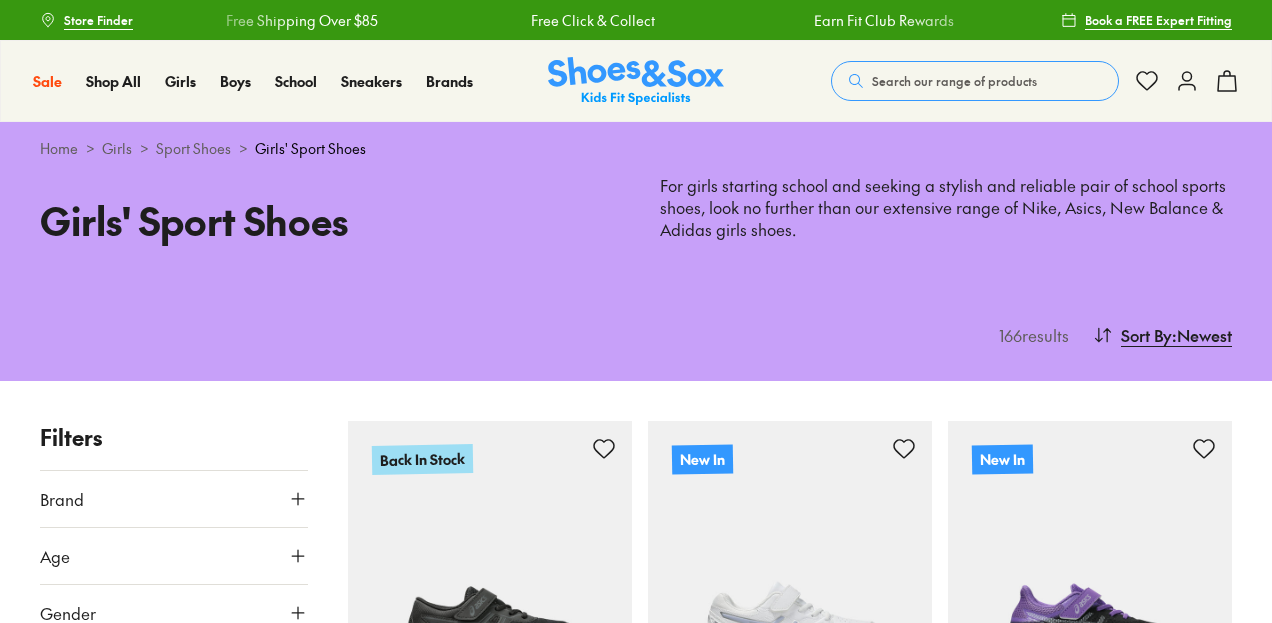scroll, scrollTop: 0, scrollLeft: 0, axis: both 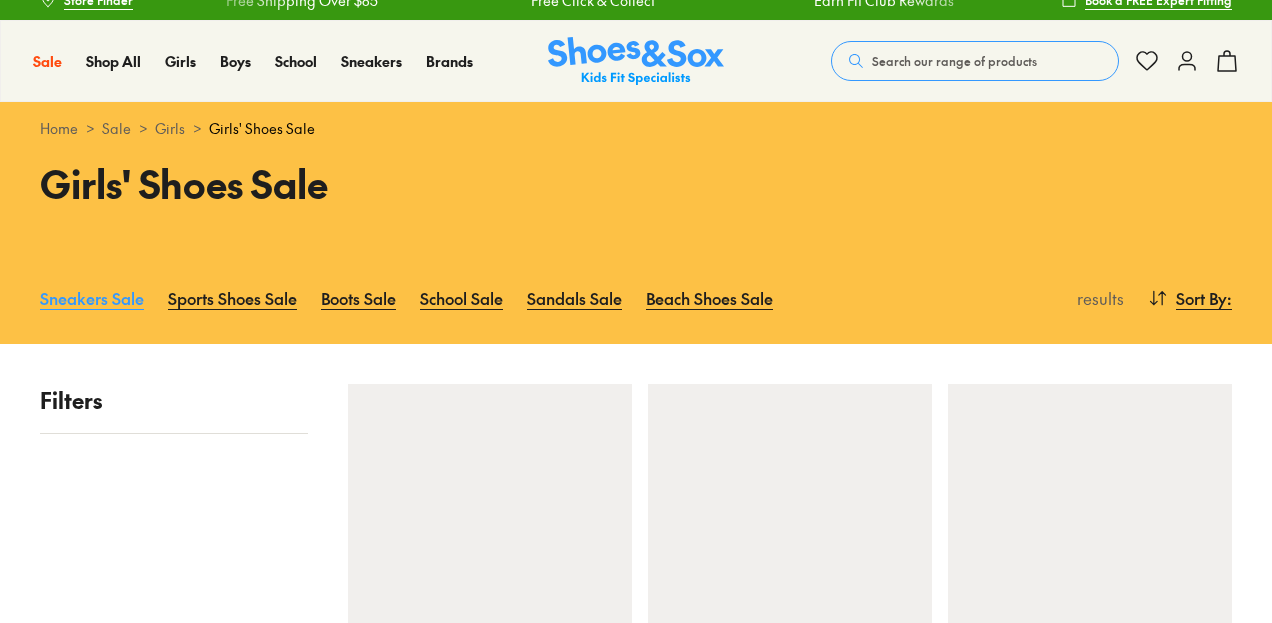 click on "Sneakers Sale" at bounding box center (92, 298) 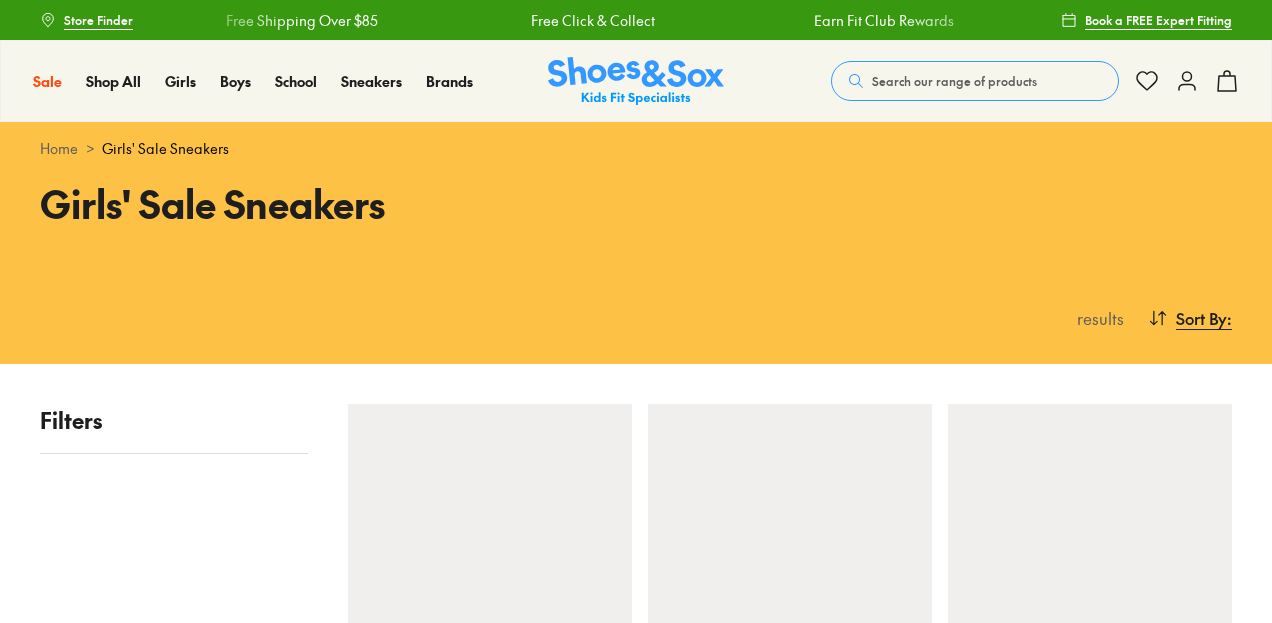 scroll, scrollTop: 0, scrollLeft: 0, axis: both 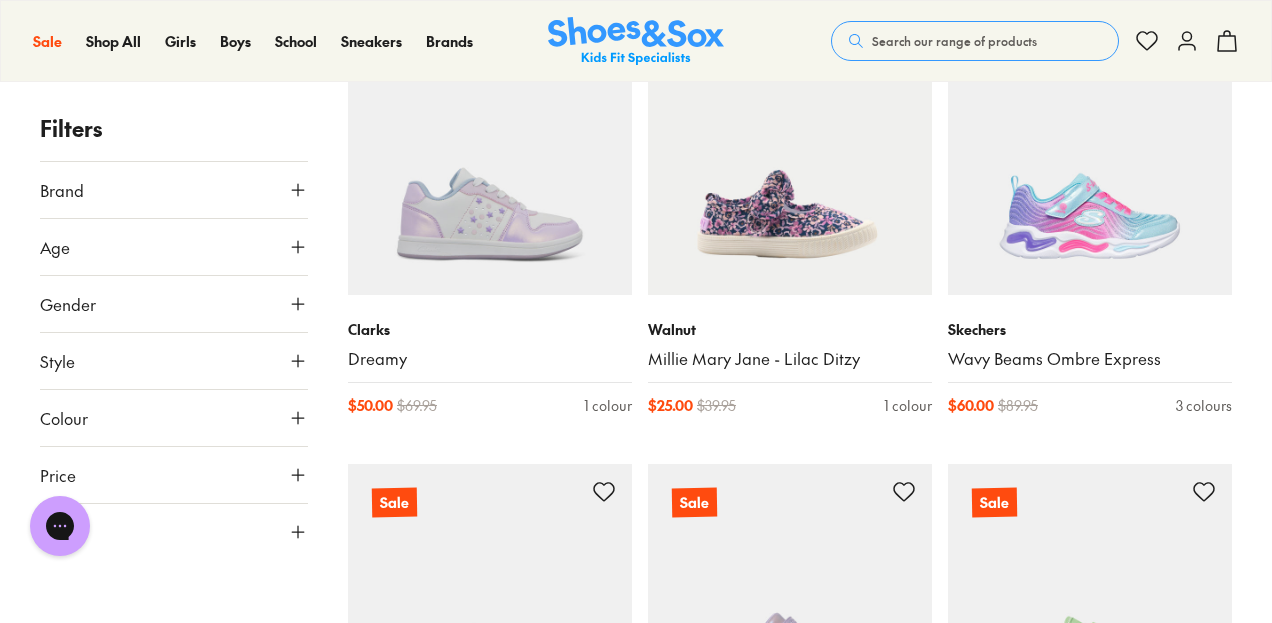 click 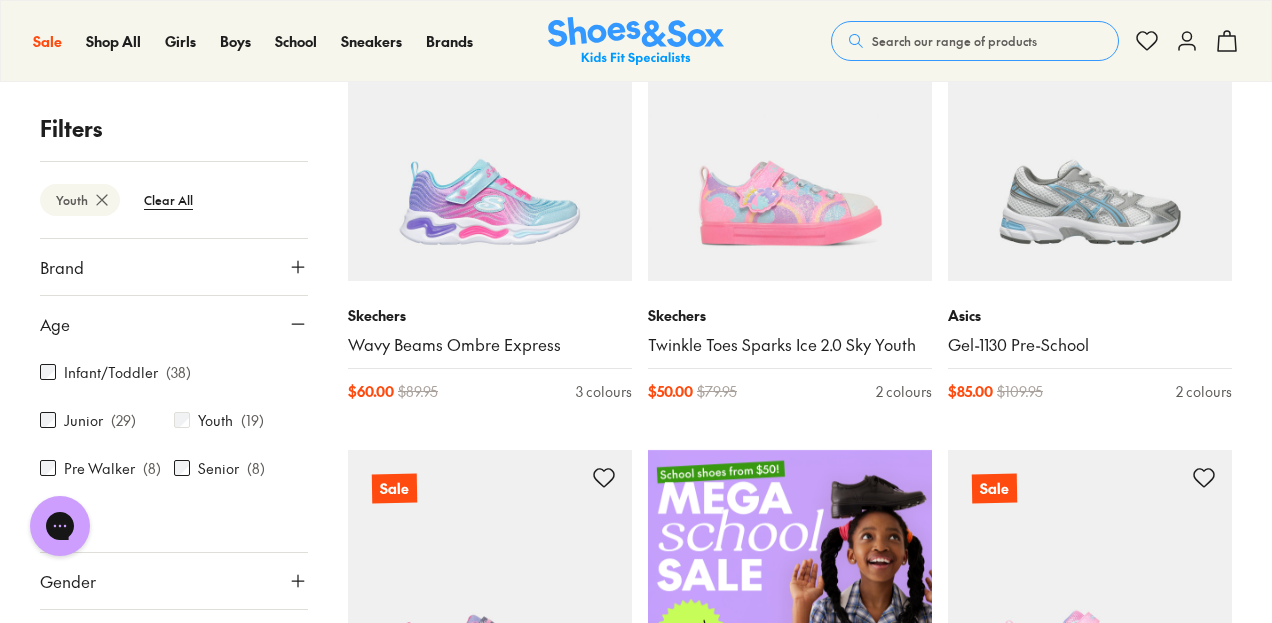 scroll, scrollTop: 405, scrollLeft: 0, axis: vertical 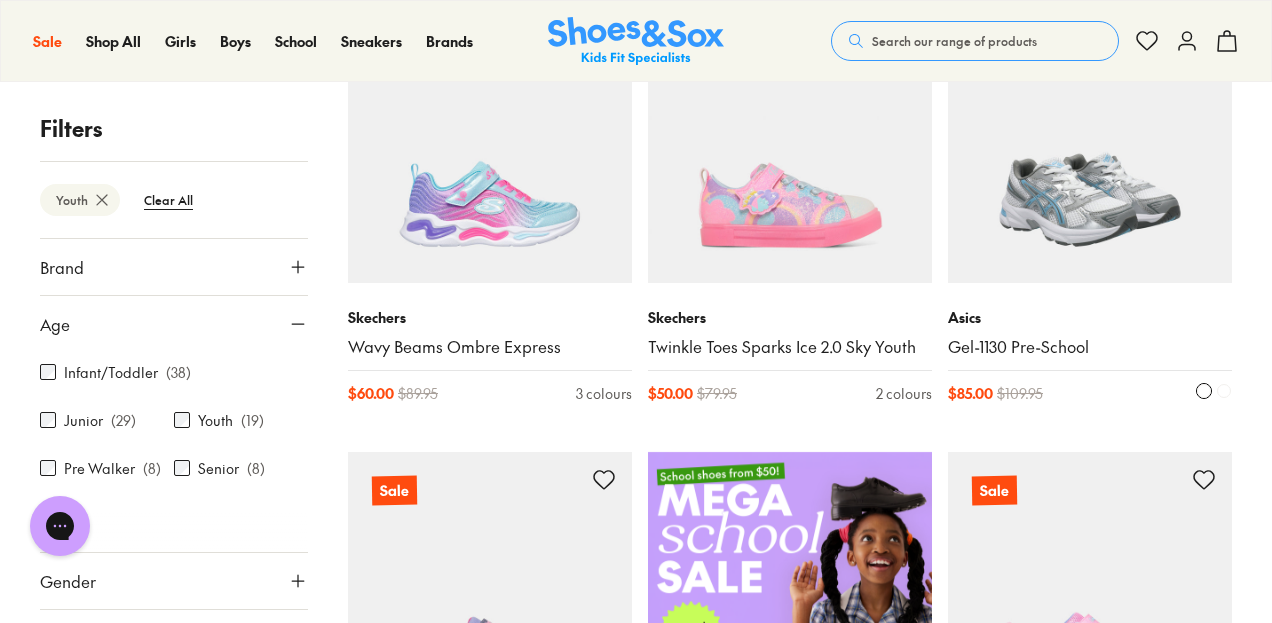 click at bounding box center (1090, 141) 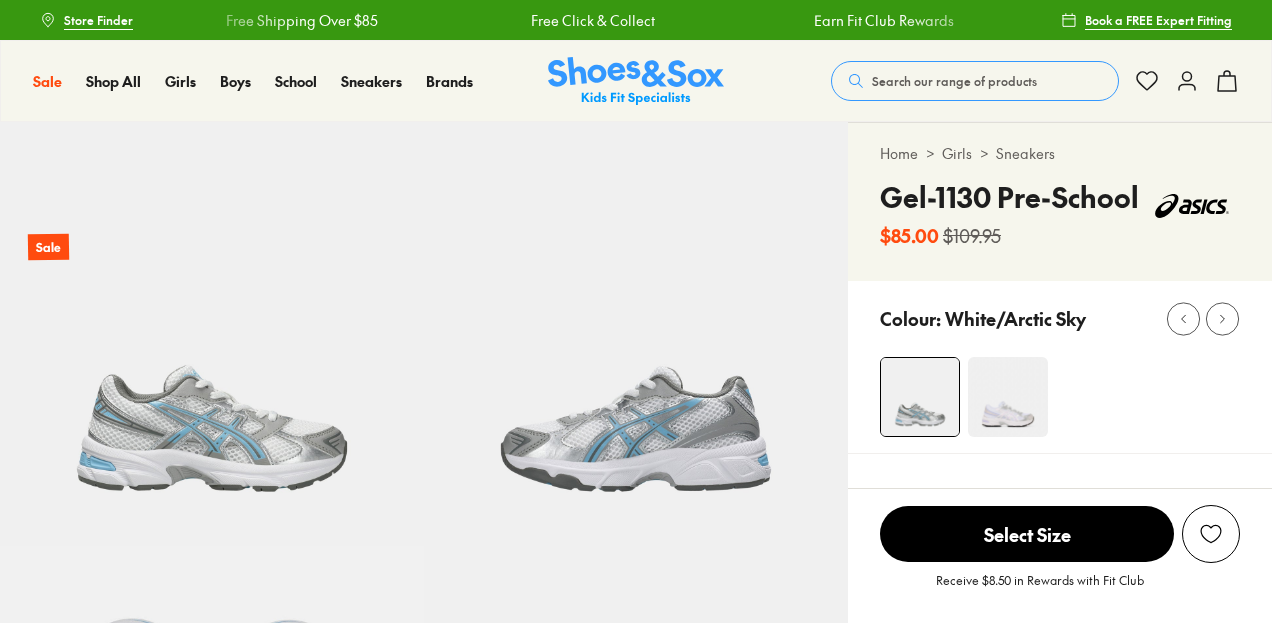 scroll, scrollTop: 0, scrollLeft: 0, axis: both 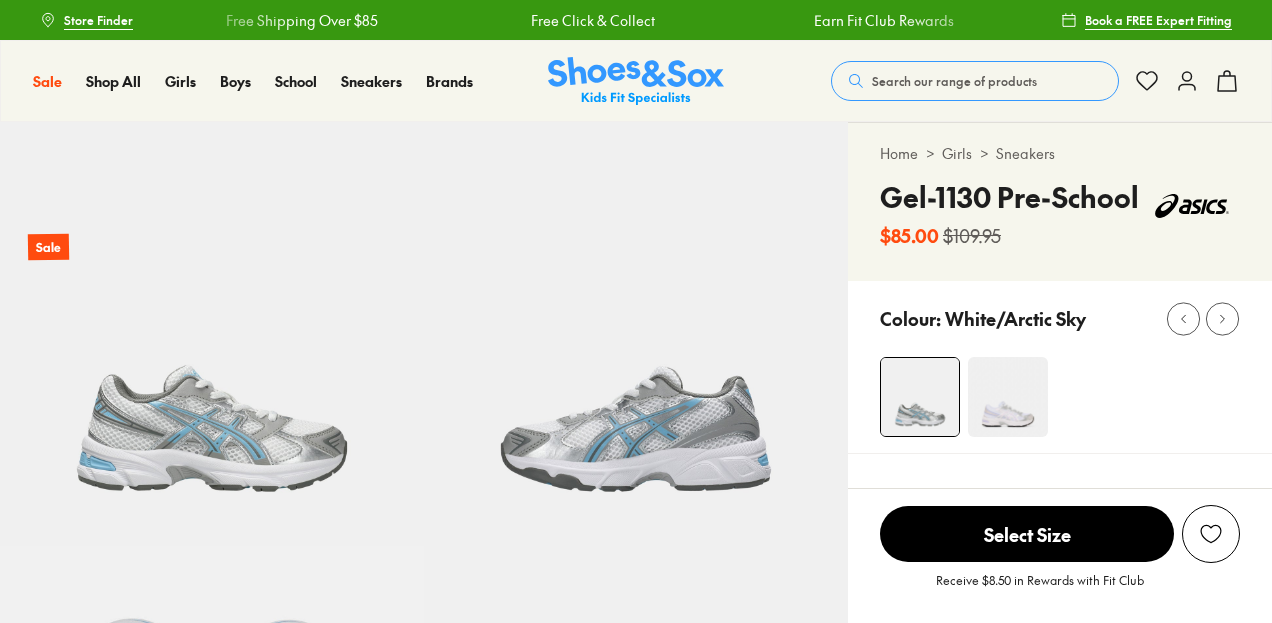 select on "*" 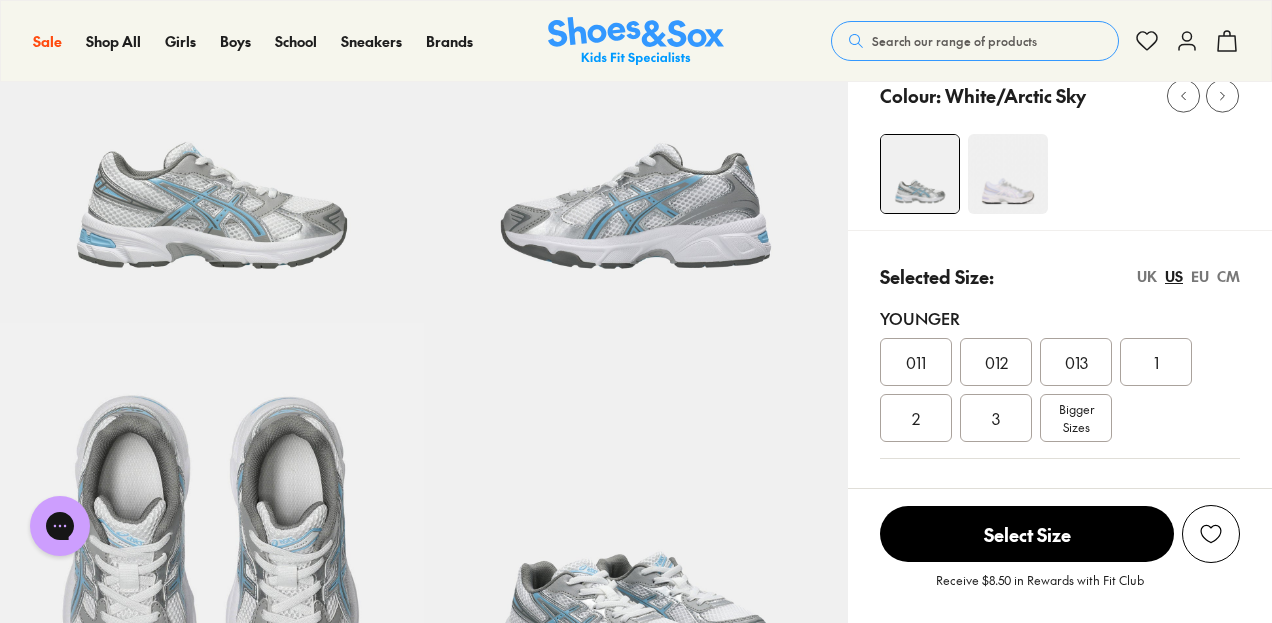 scroll, scrollTop: 219, scrollLeft: 0, axis: vertical 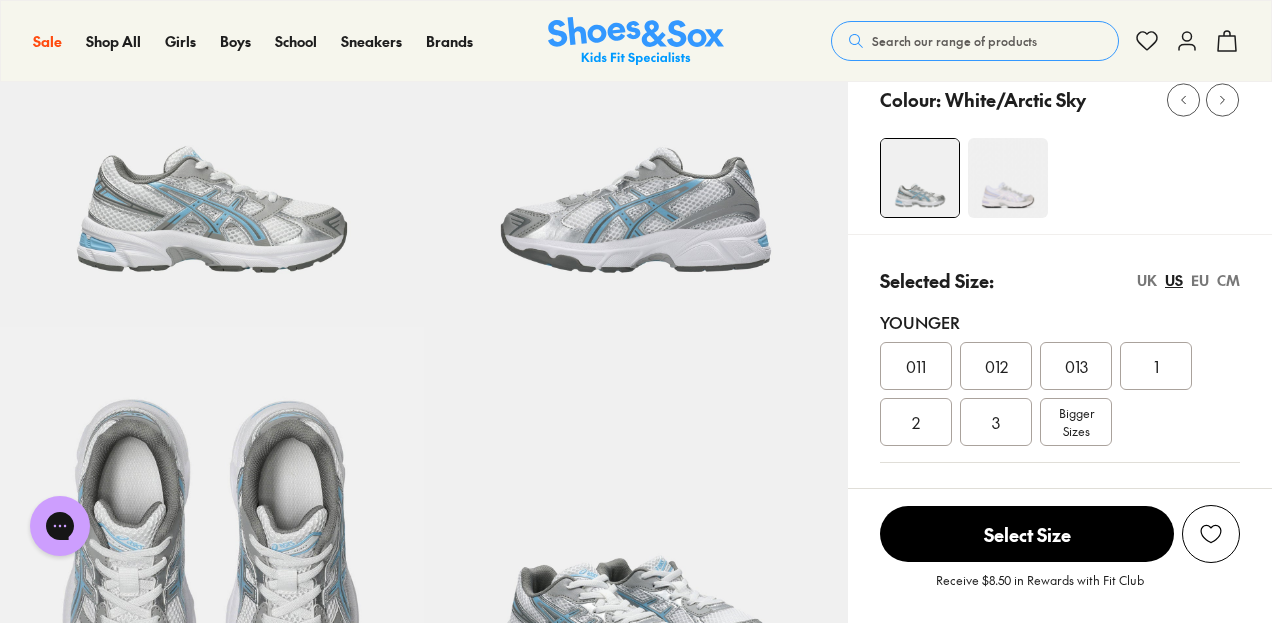 click on "EU" at bounding box center [1200, 280] 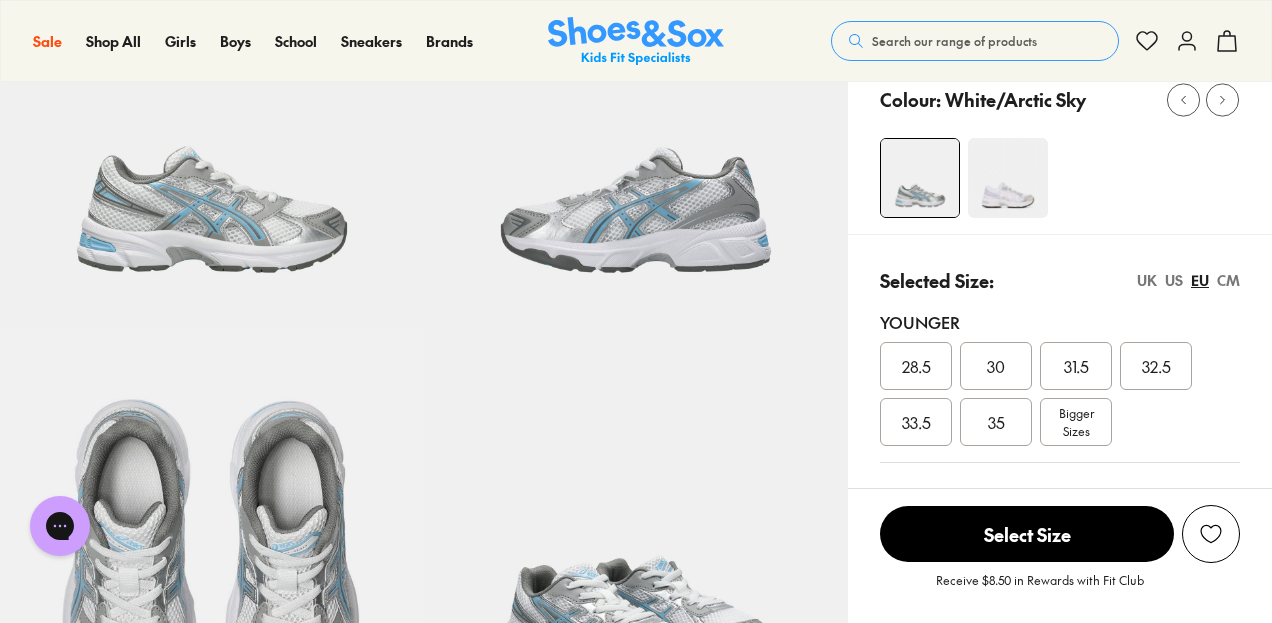 click on "Bigger Sizes" at bounding box center (1076, 422) 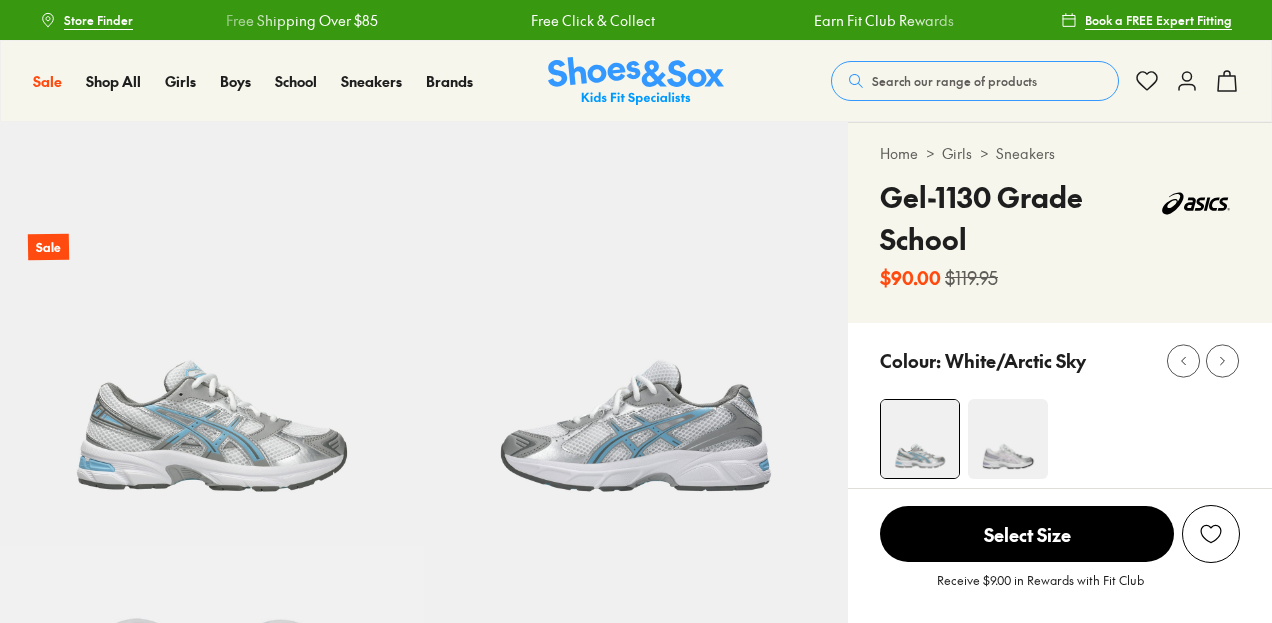 scroll, scrollTop: 0, scrollLeft: 0, axis: both 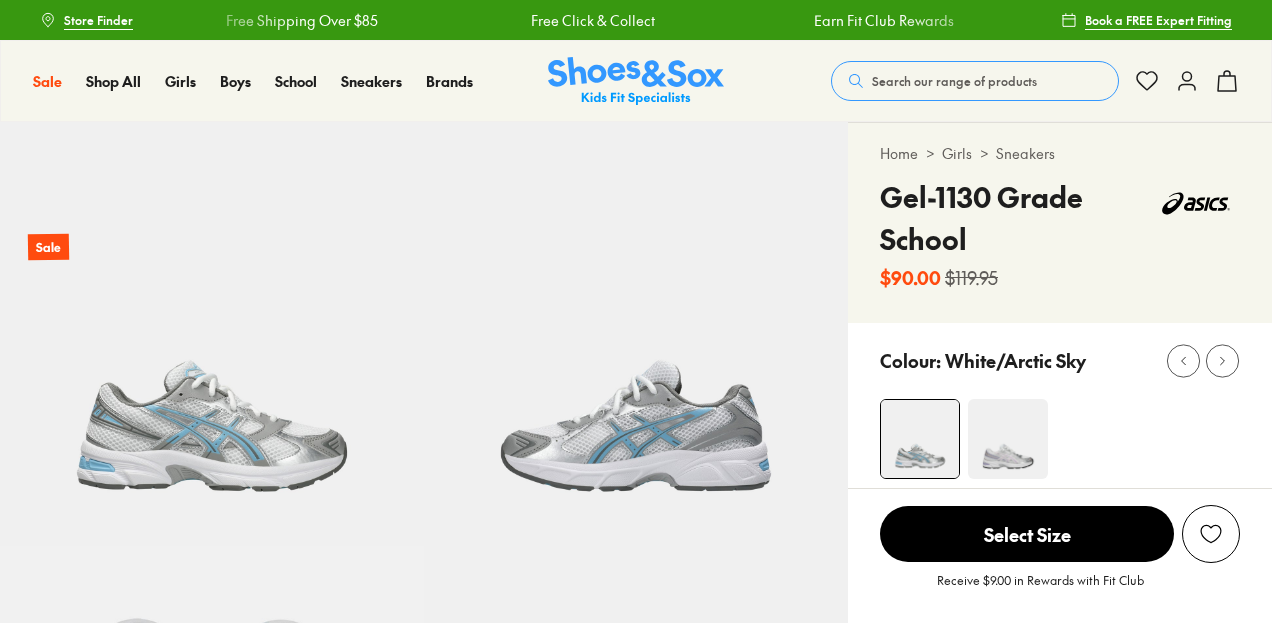 select on "*" 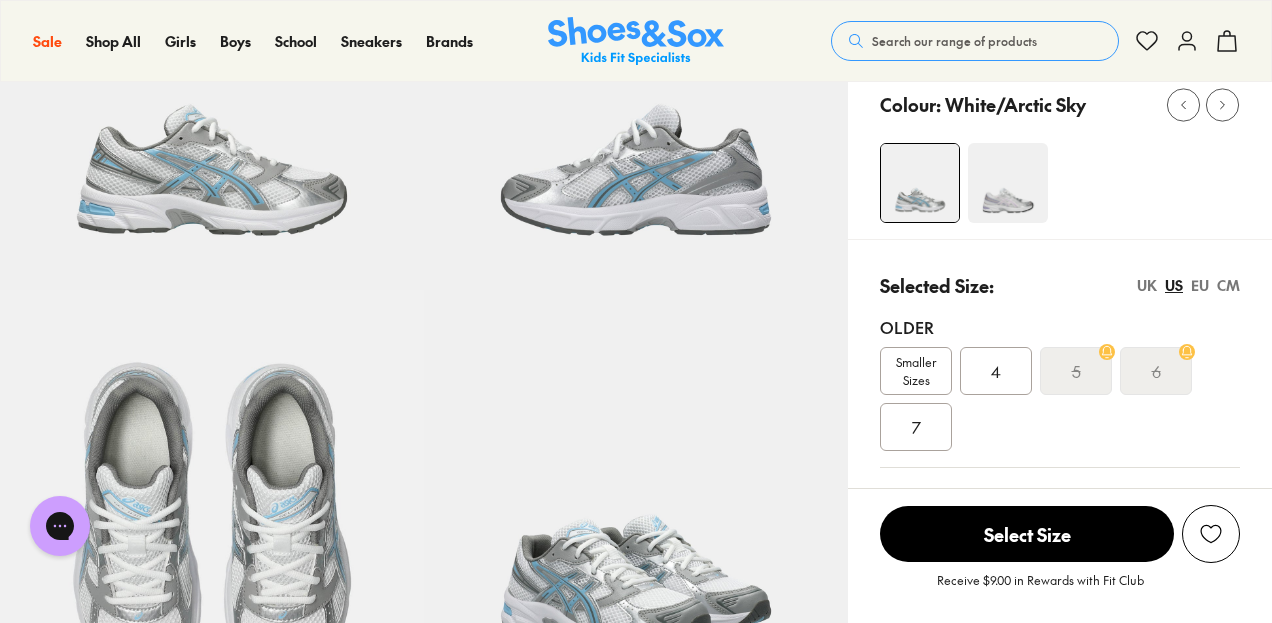 scroll, scrollTop: 258, scrollLeft: 0, axis: vertical 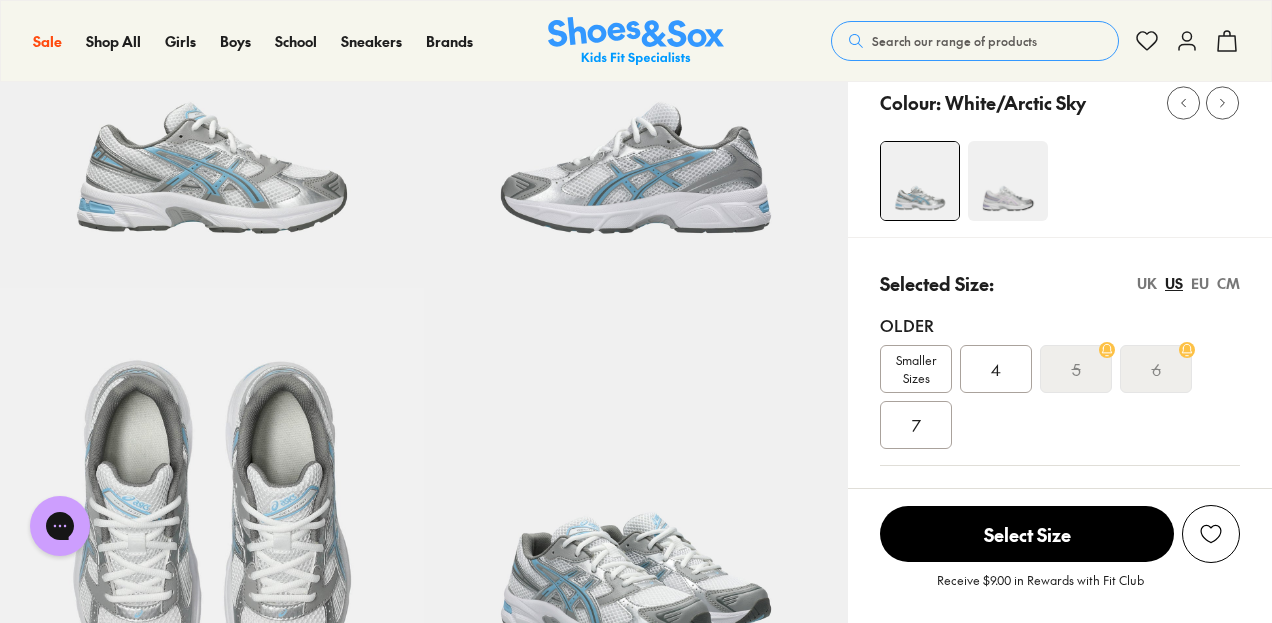 click on "EU" at bounding box center (1200, 283) 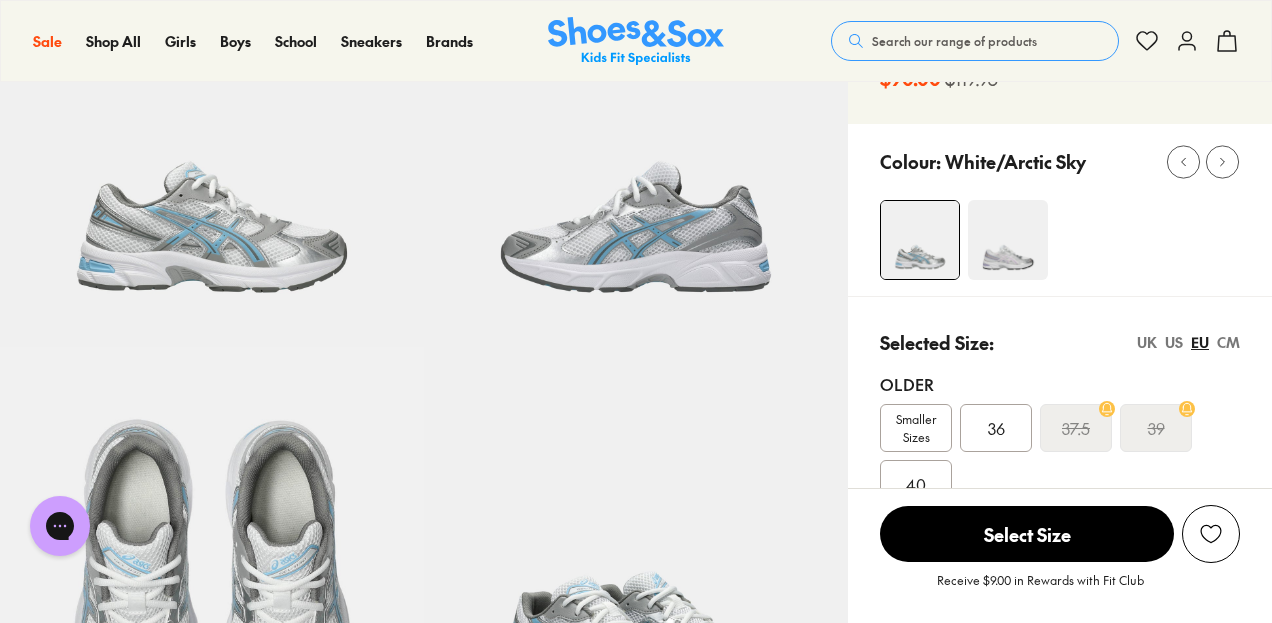 scroll, scrollTop: 197, scrollLeft: 0, axis: vertical 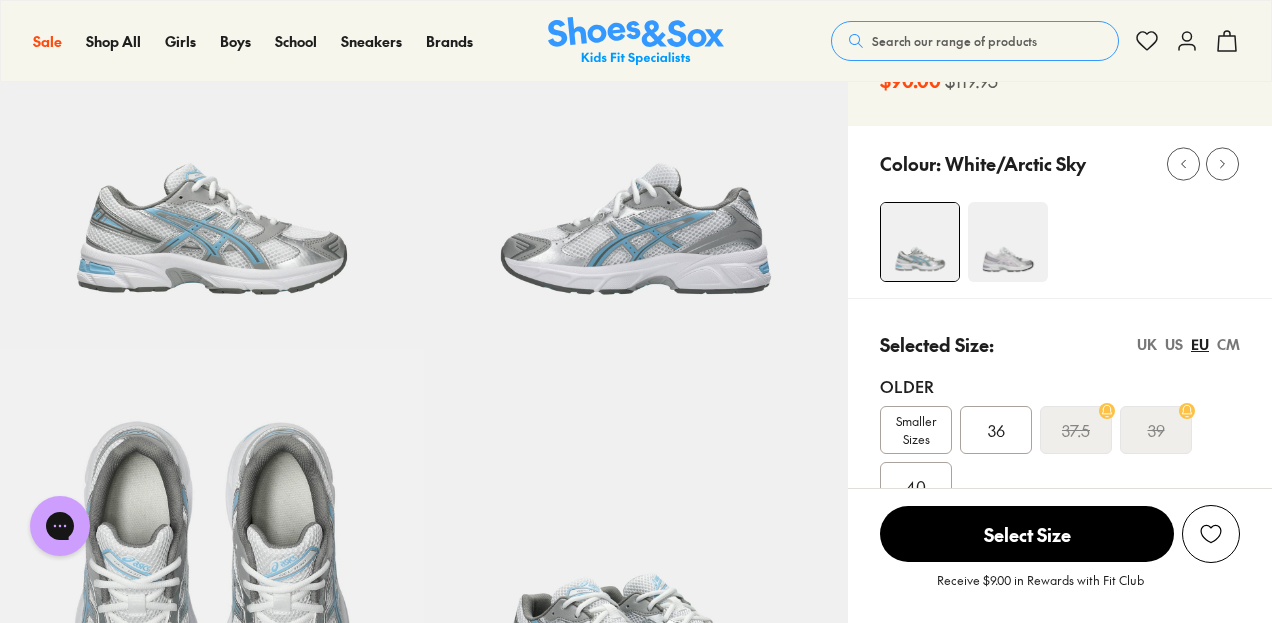 click on "CM" at bounding box center [1228, 344] 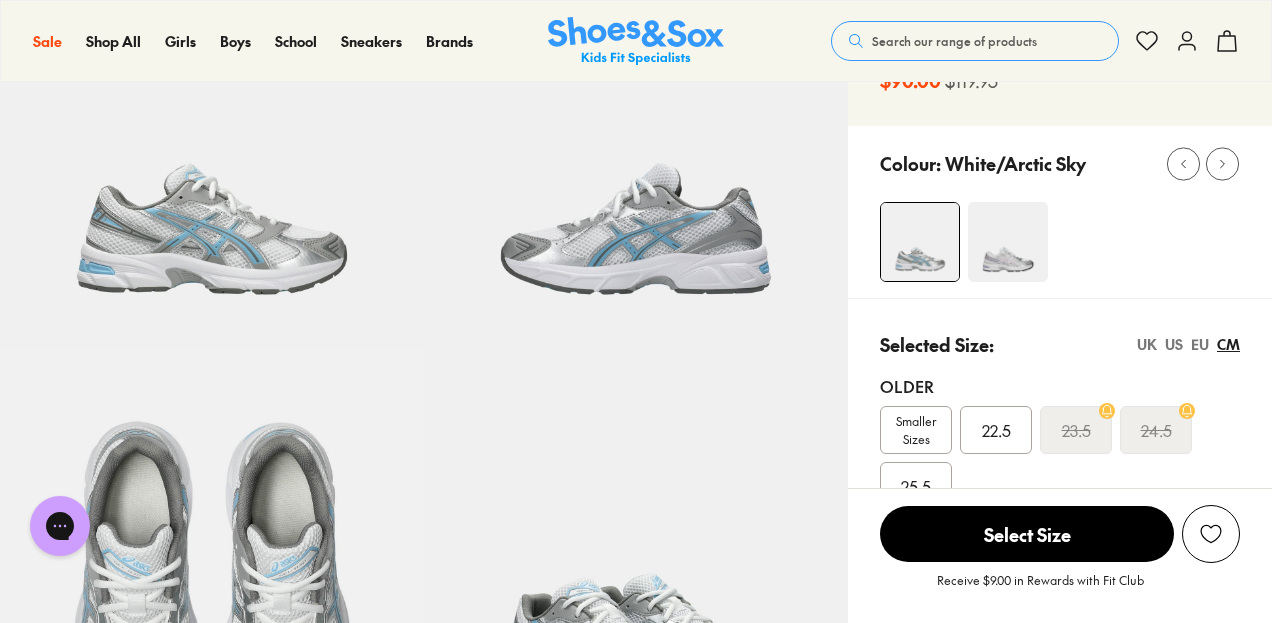 click on "EU" at bounding box center (1200, 344) 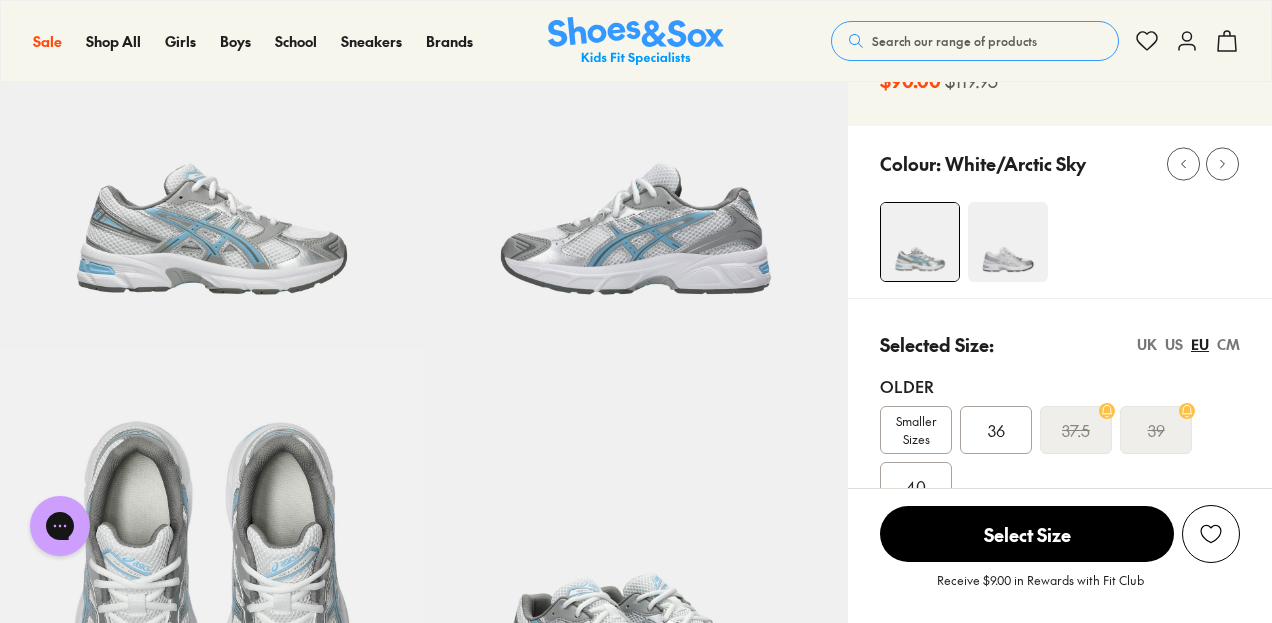 click on "US" at bounding box center [1174, 344] 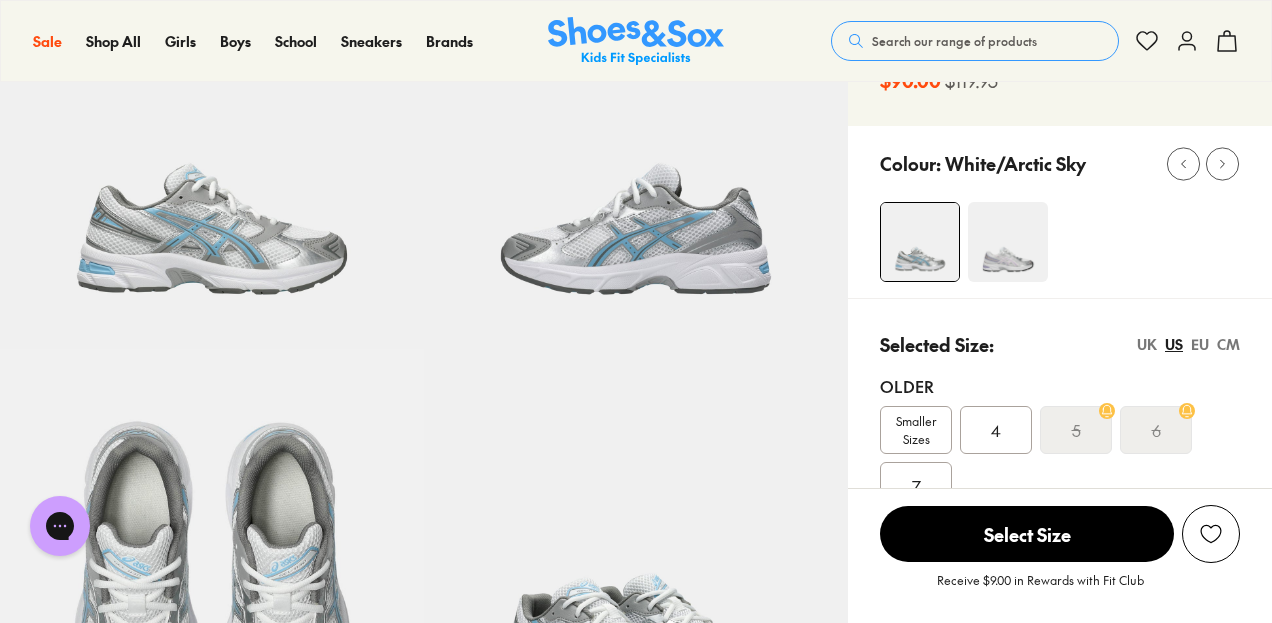 click on "EU" at bounding box center [1200, 344] 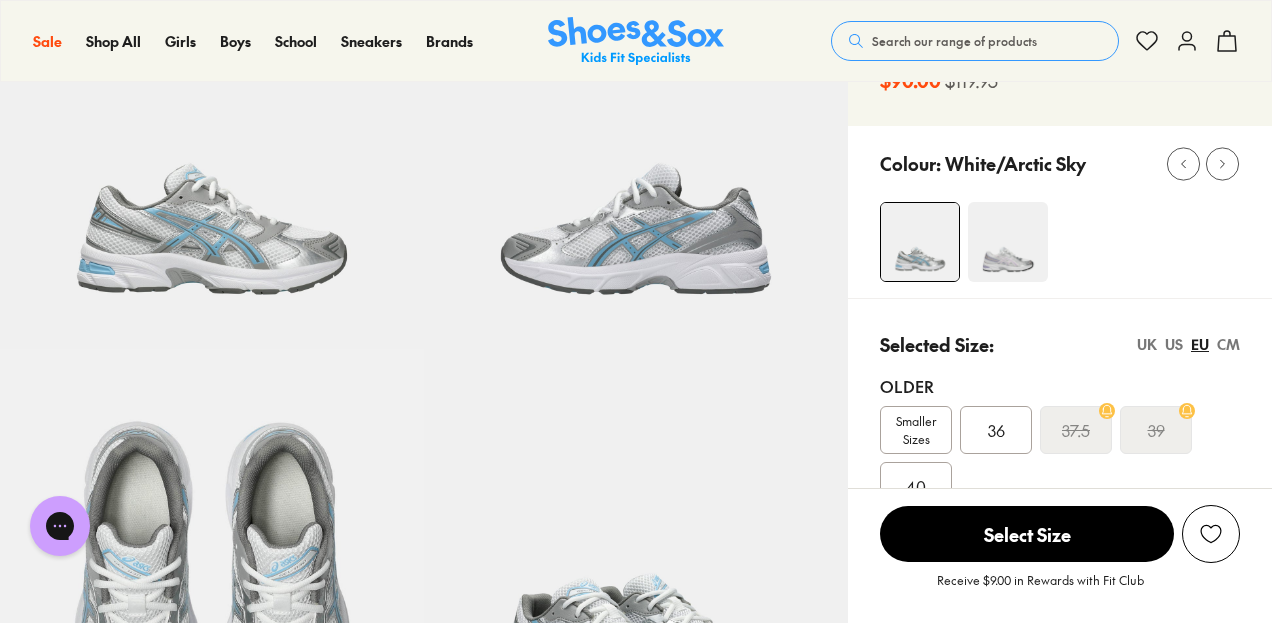 scroll, scrollTop: 0, scrollLeft: 0, axis: both 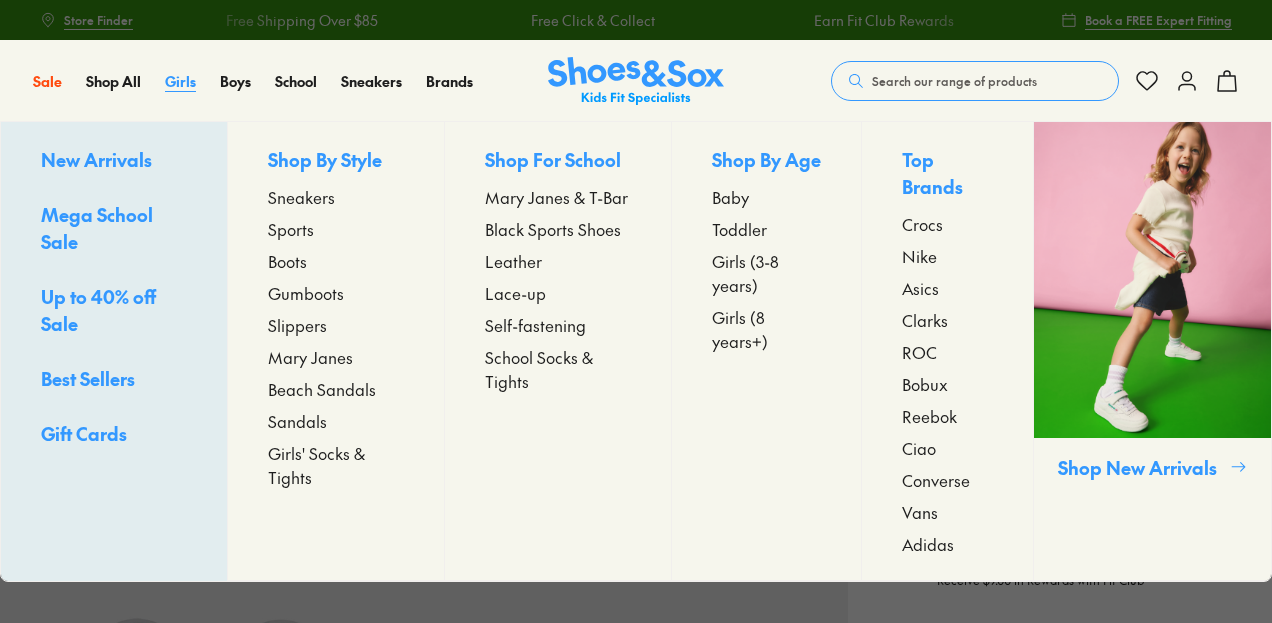 click on "Girls" at bounding box center [180, 81] 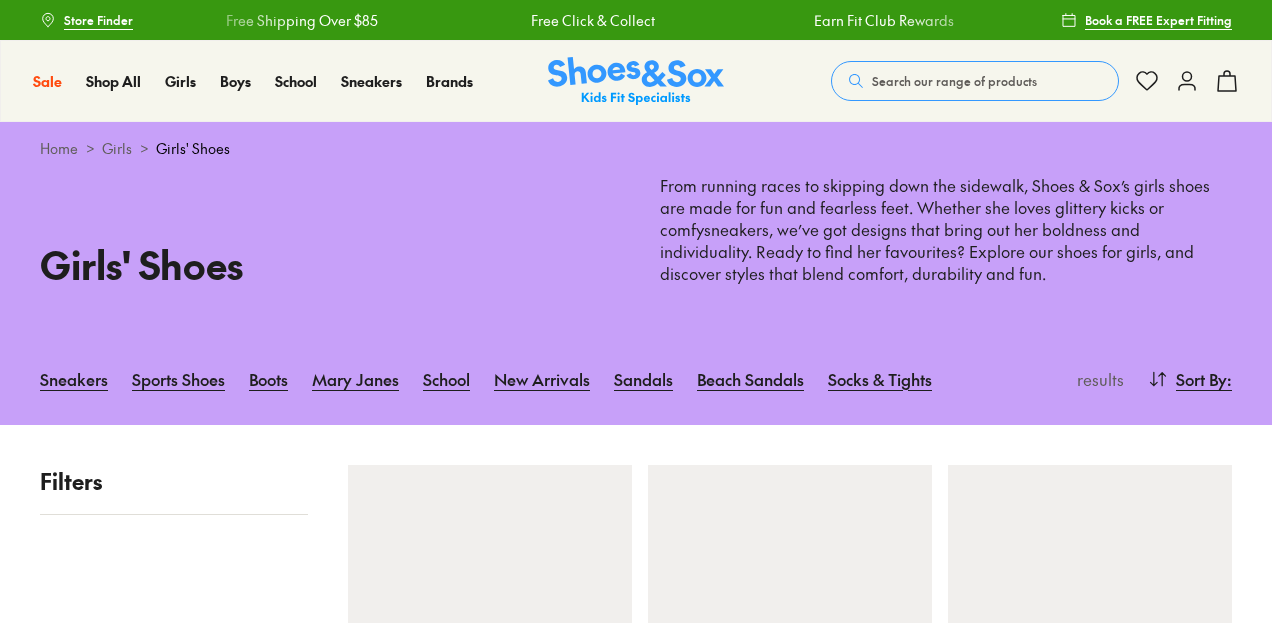 scroll, scrollTop: 0, scrollLeft: 0, axis: both 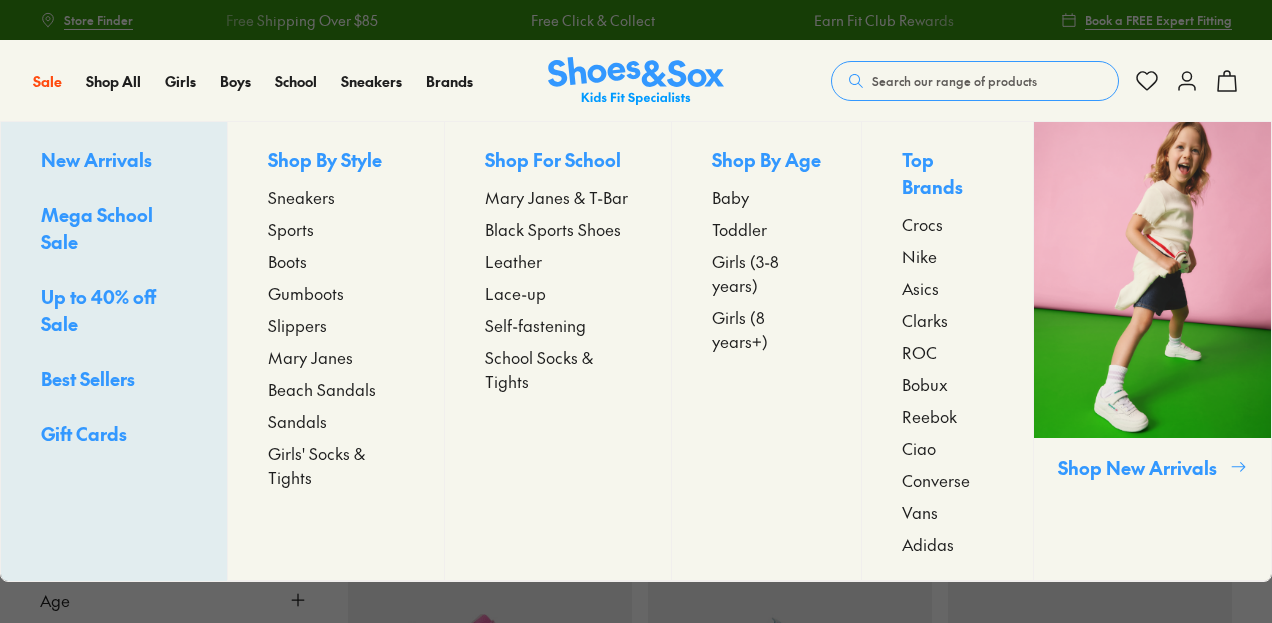 click on "Sneakers" at bounding box center (301, 197) 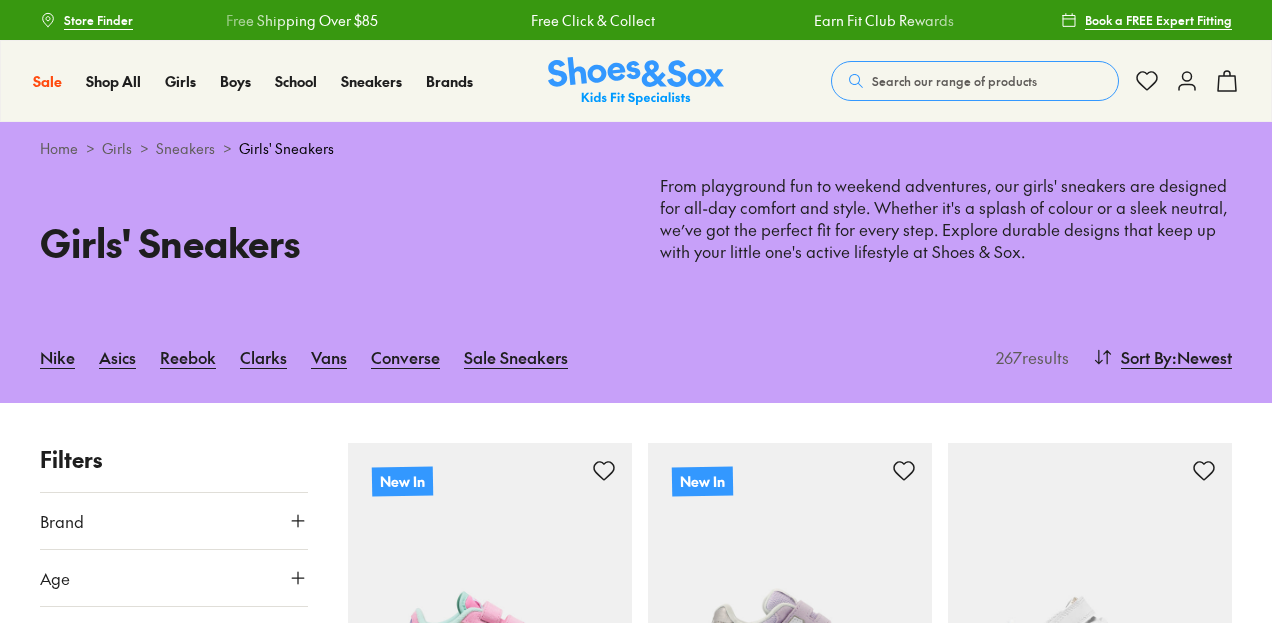 scroll, scrollTop: 0, scrollLeft: 0, axis: both 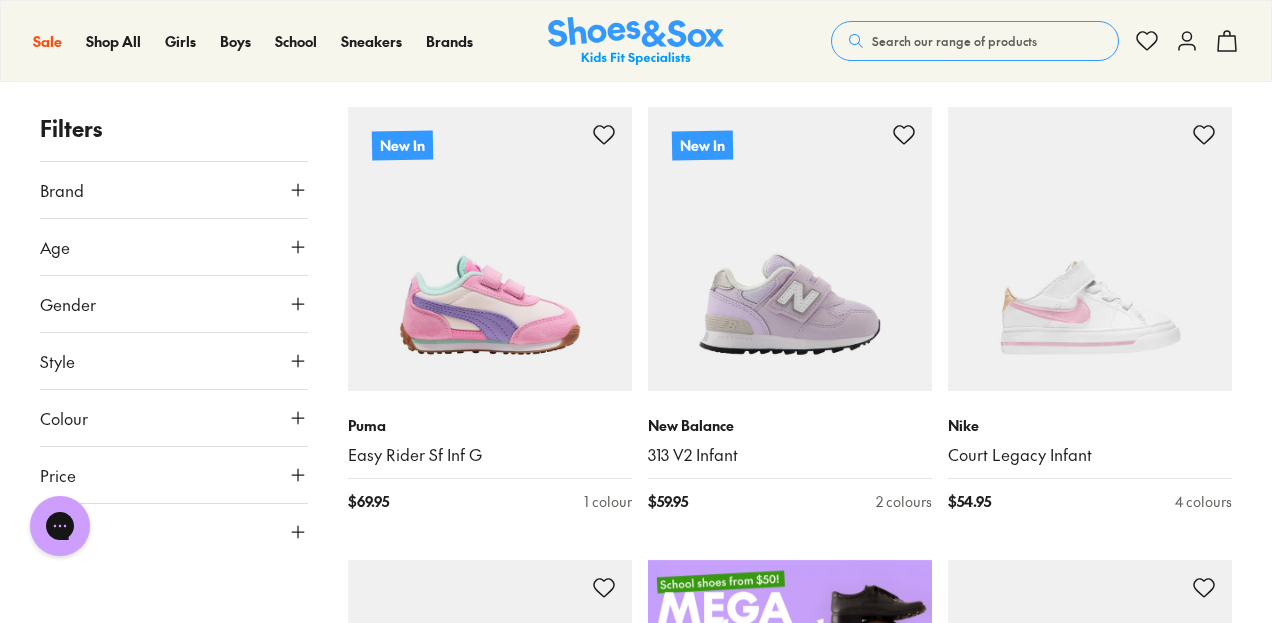click 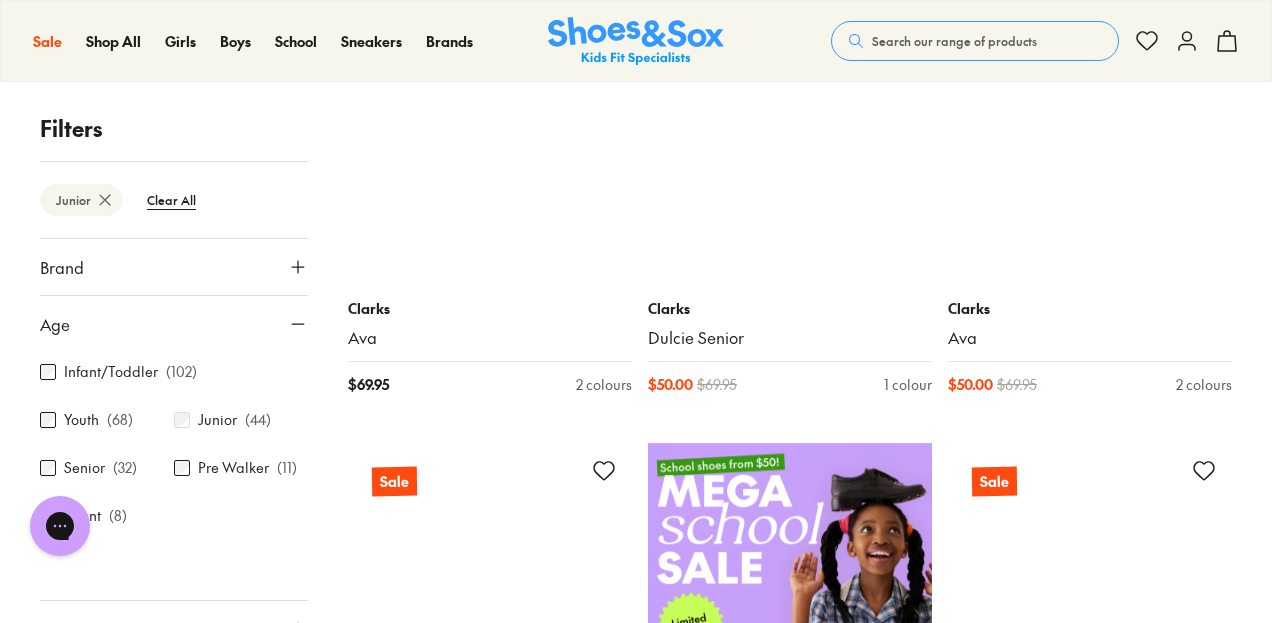 scroll, scrollTop: 463, scrollLeft: 0, axis: vertical 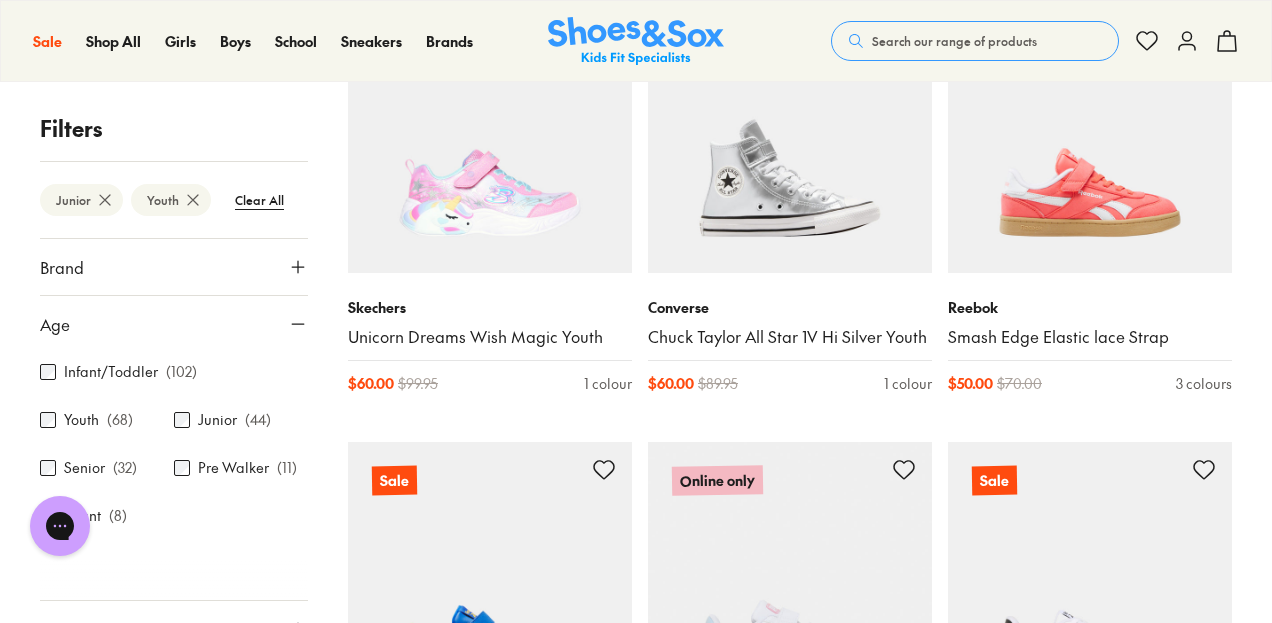 click 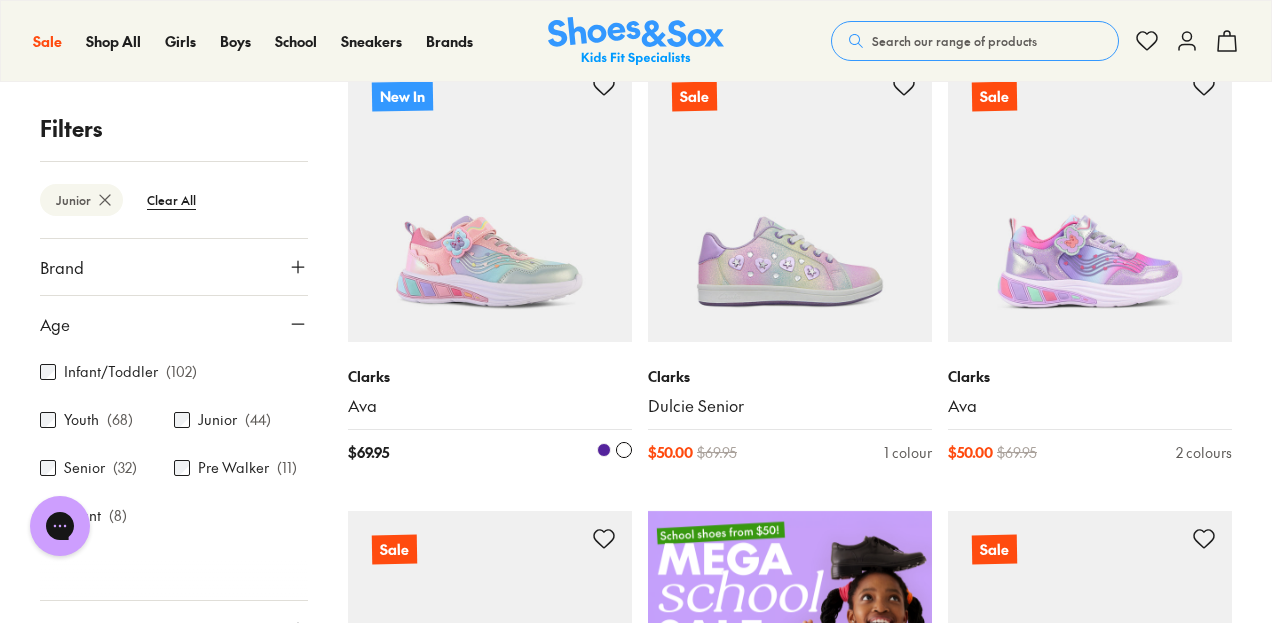 scroll, scrollTop: 388, scrollLeft: 0, axis: vertical 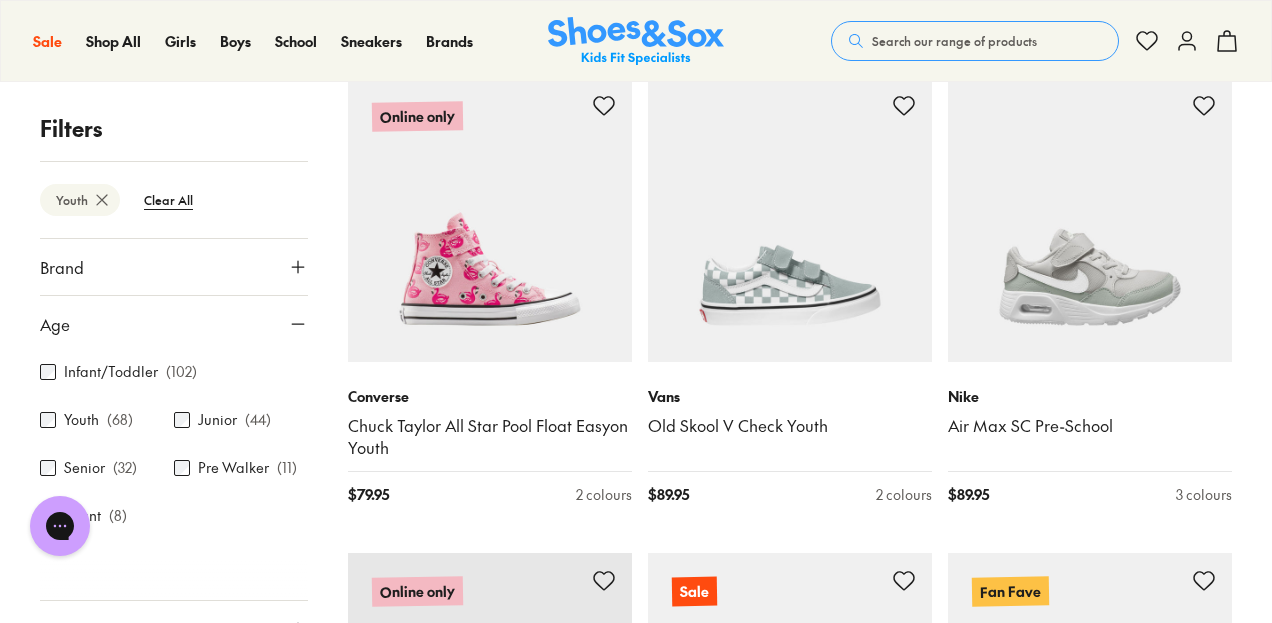 click 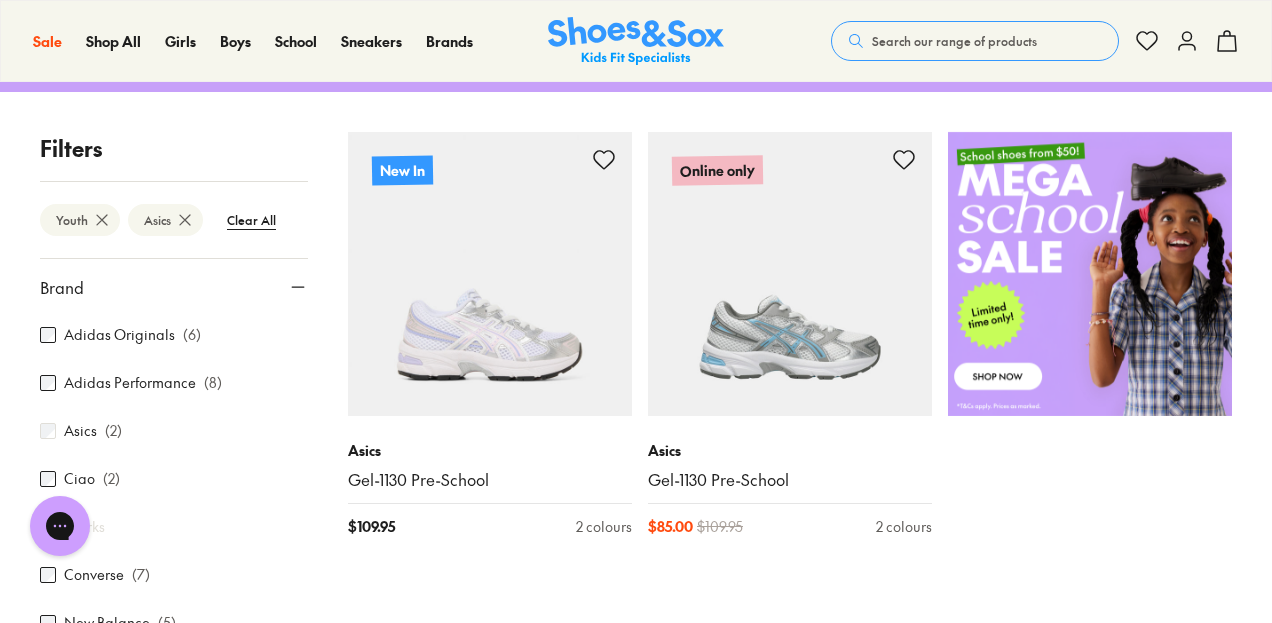 scroll, scrollTop: 312, scrollLeft: 0, axis: vertical 